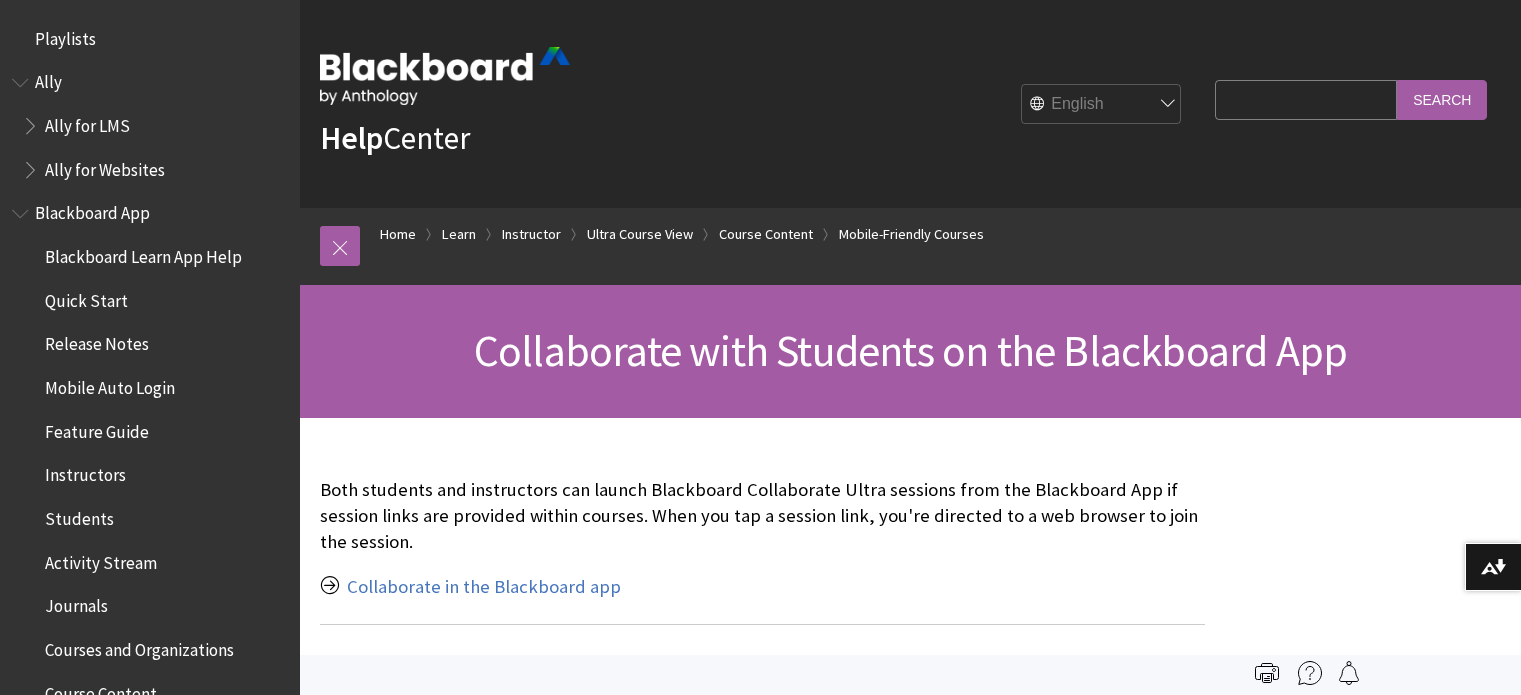 scroll, scrollTop: 0, scrollLeft: 0, axis: both 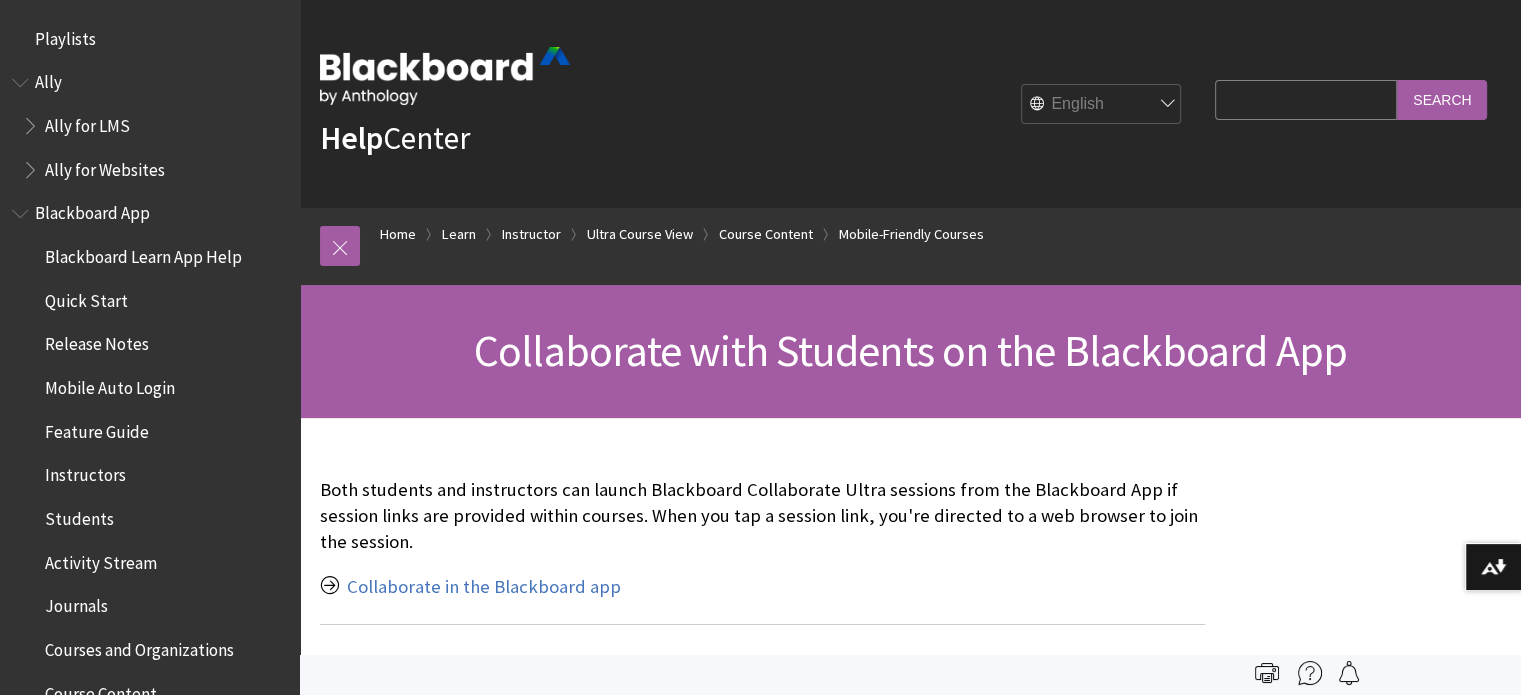 click at bounding box center [22, 209] 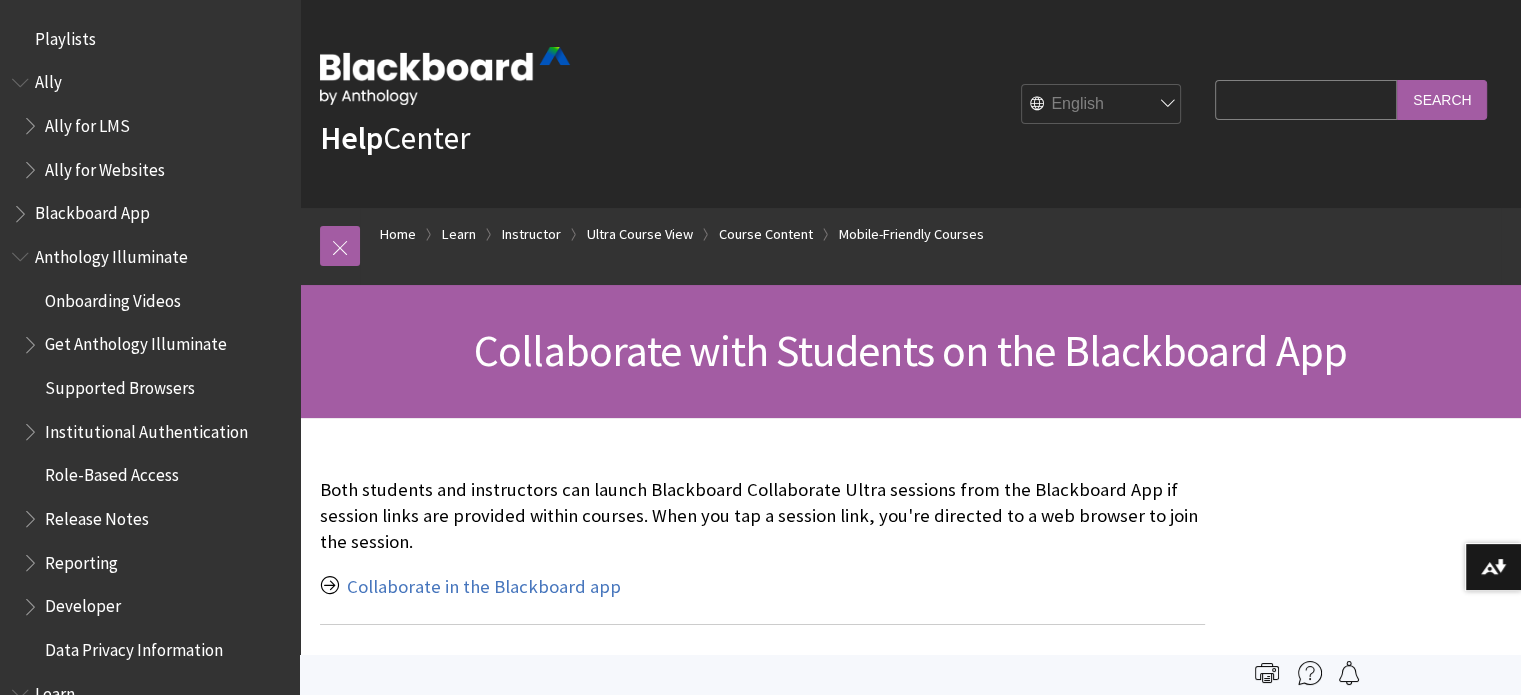 click on "Search Query" at bounding box center (1306, 99) 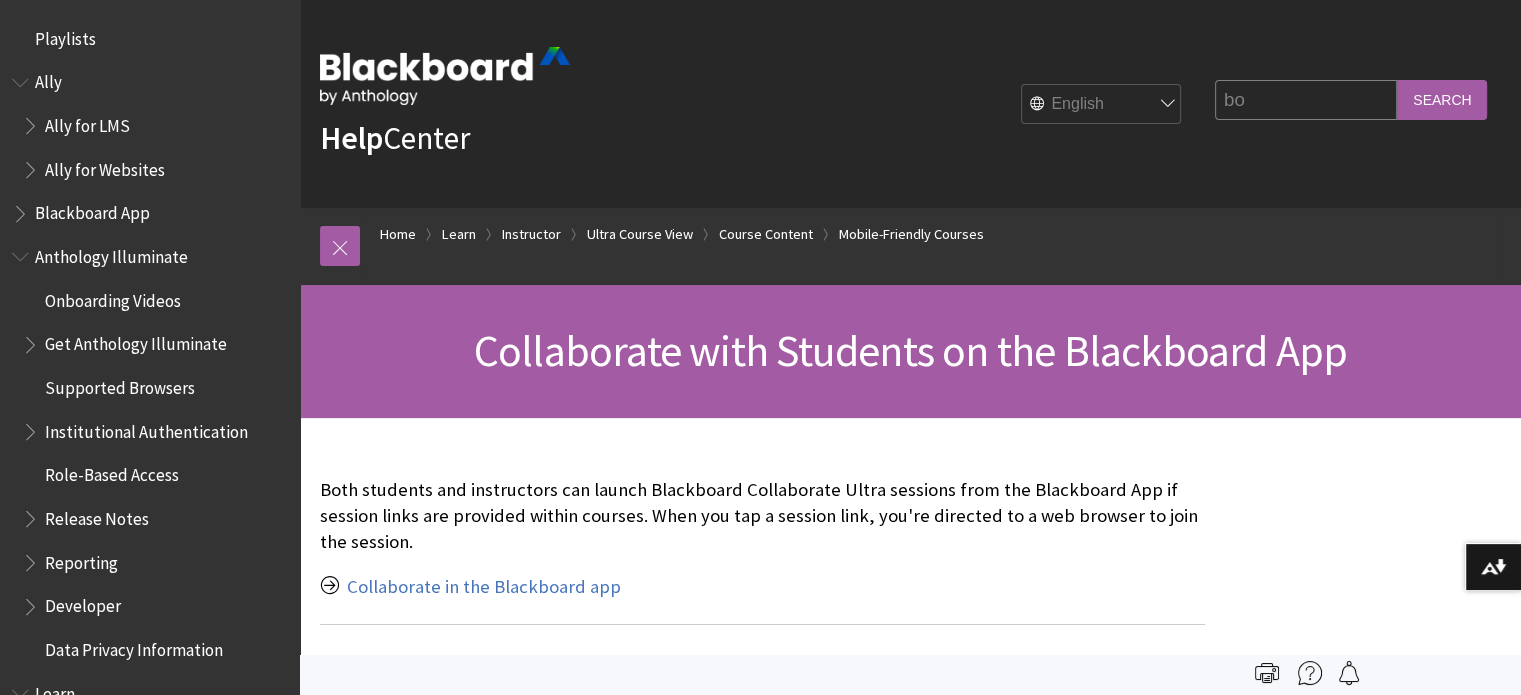 type on "b" 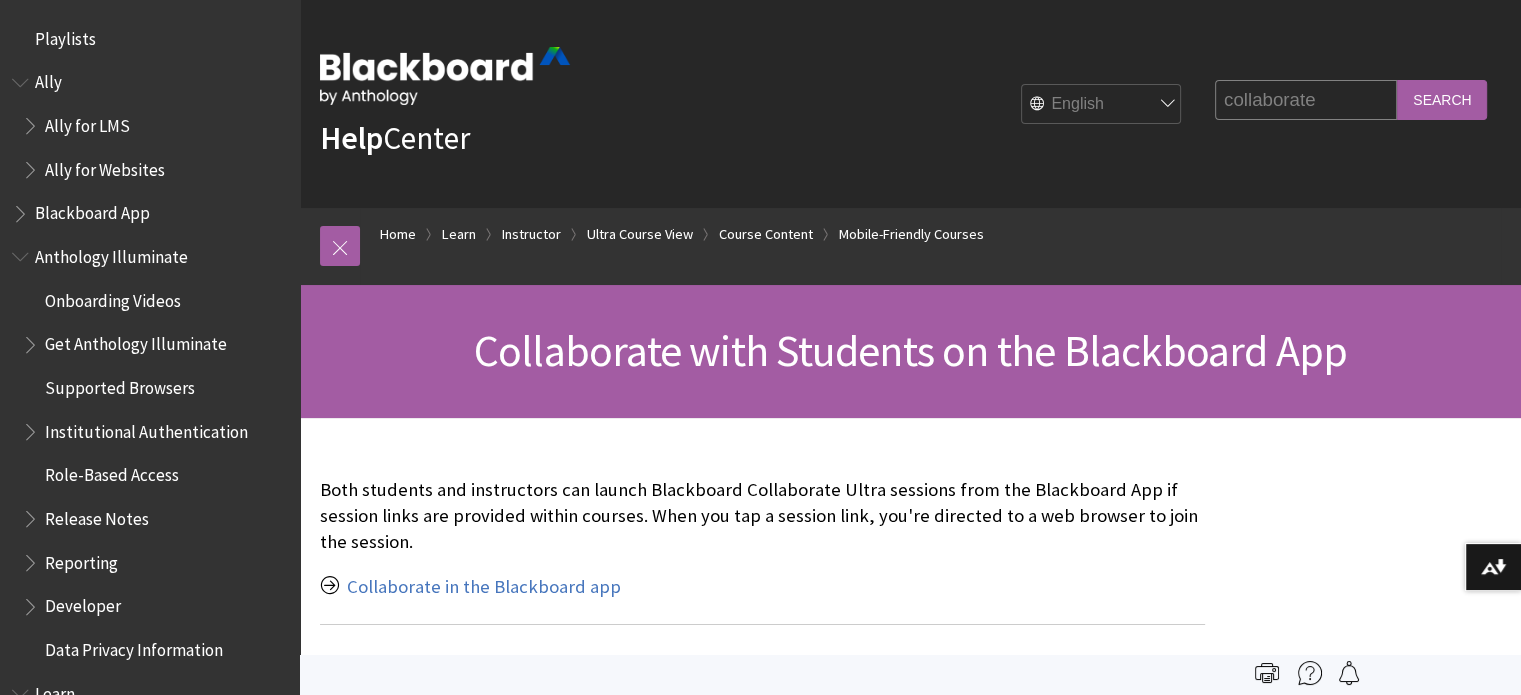 type on "collaborate" 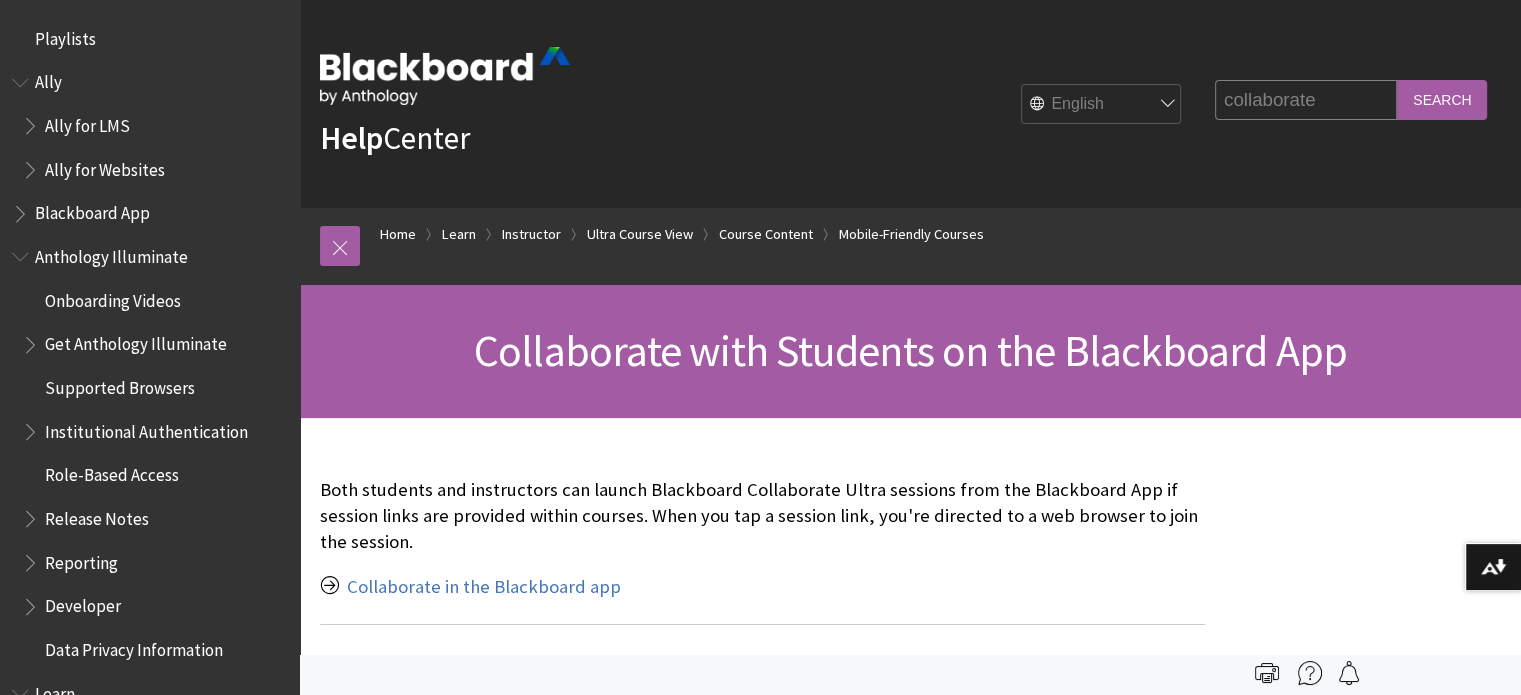 click on "Search" at bounding box center (1442, 99) 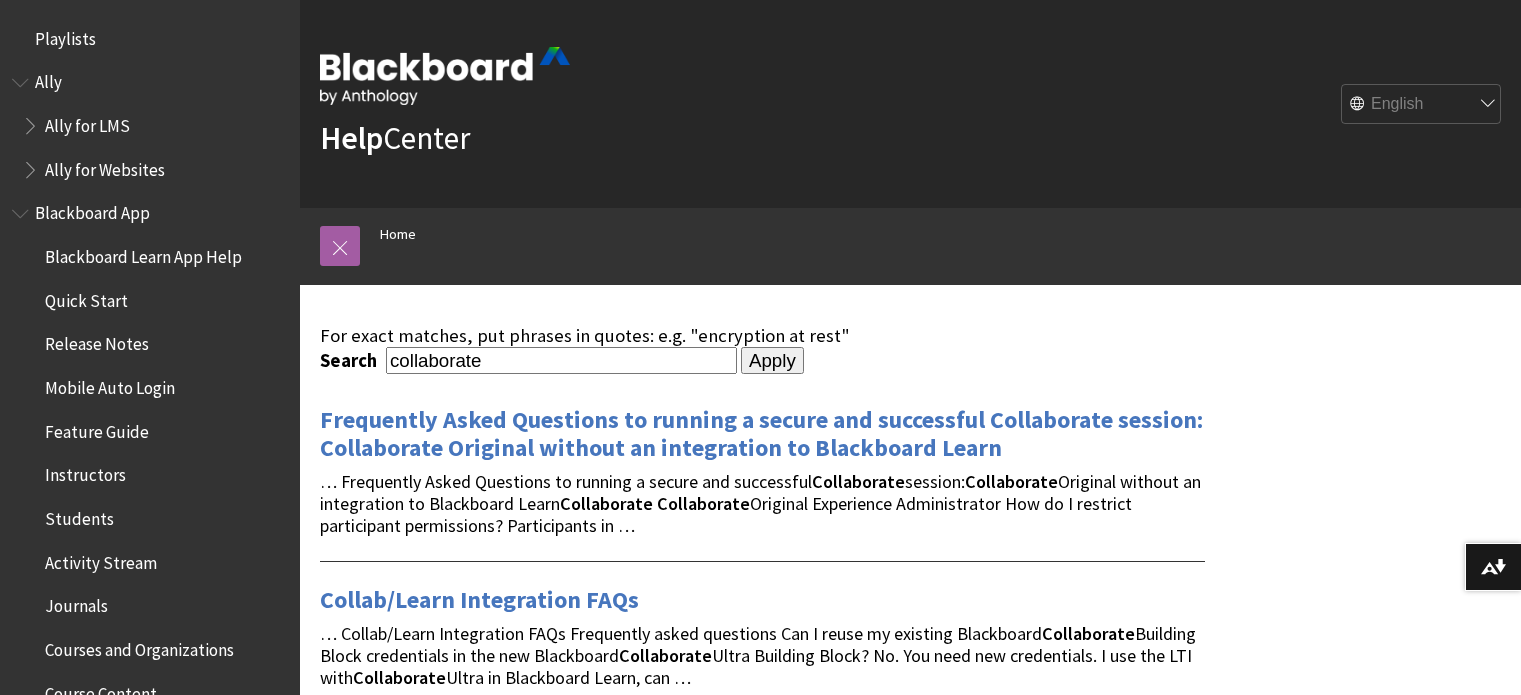 scroll, scrollTop: 0, scrollLeft: 0, axis: both 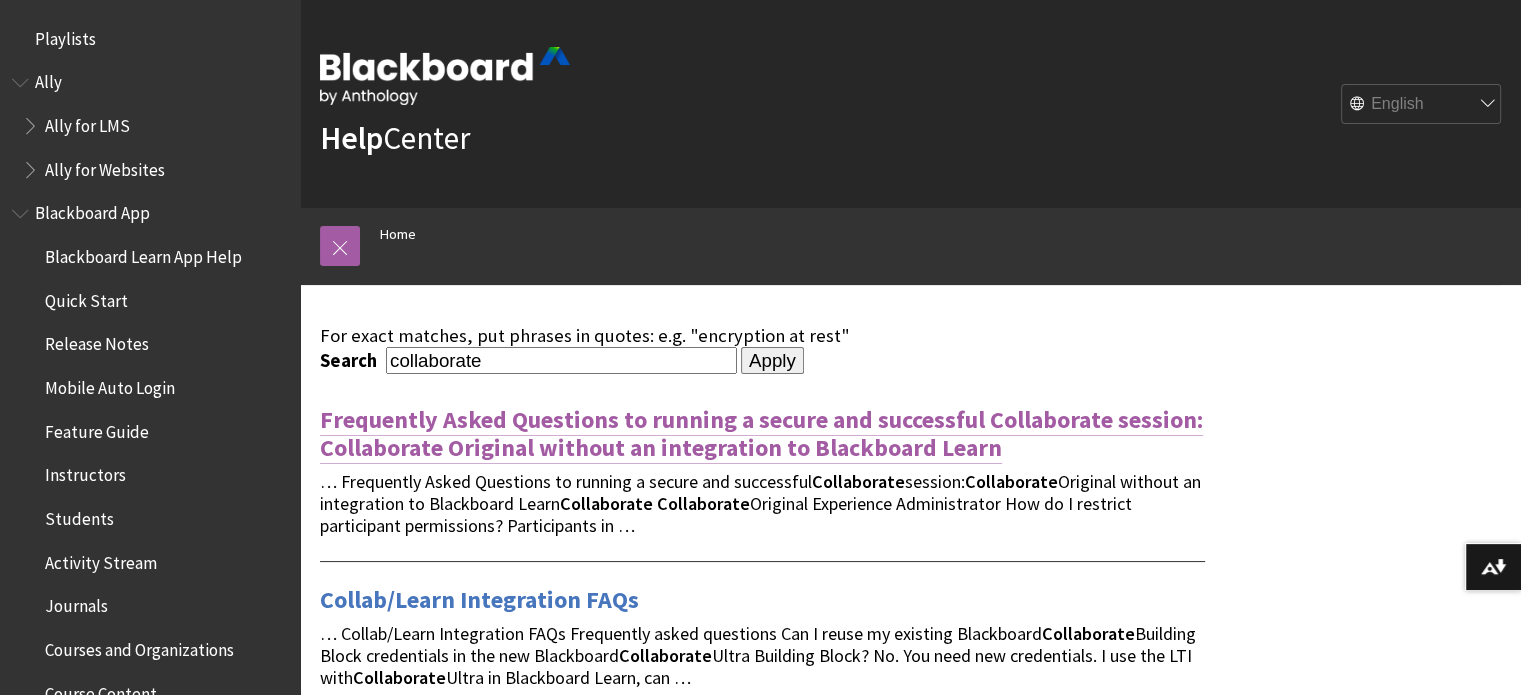 click on "Frequently Asked Questions to running a secure and successful Collaborate session: Collaborate Original without an integration to Blackboard Learn" at bounding box center [761, 434] 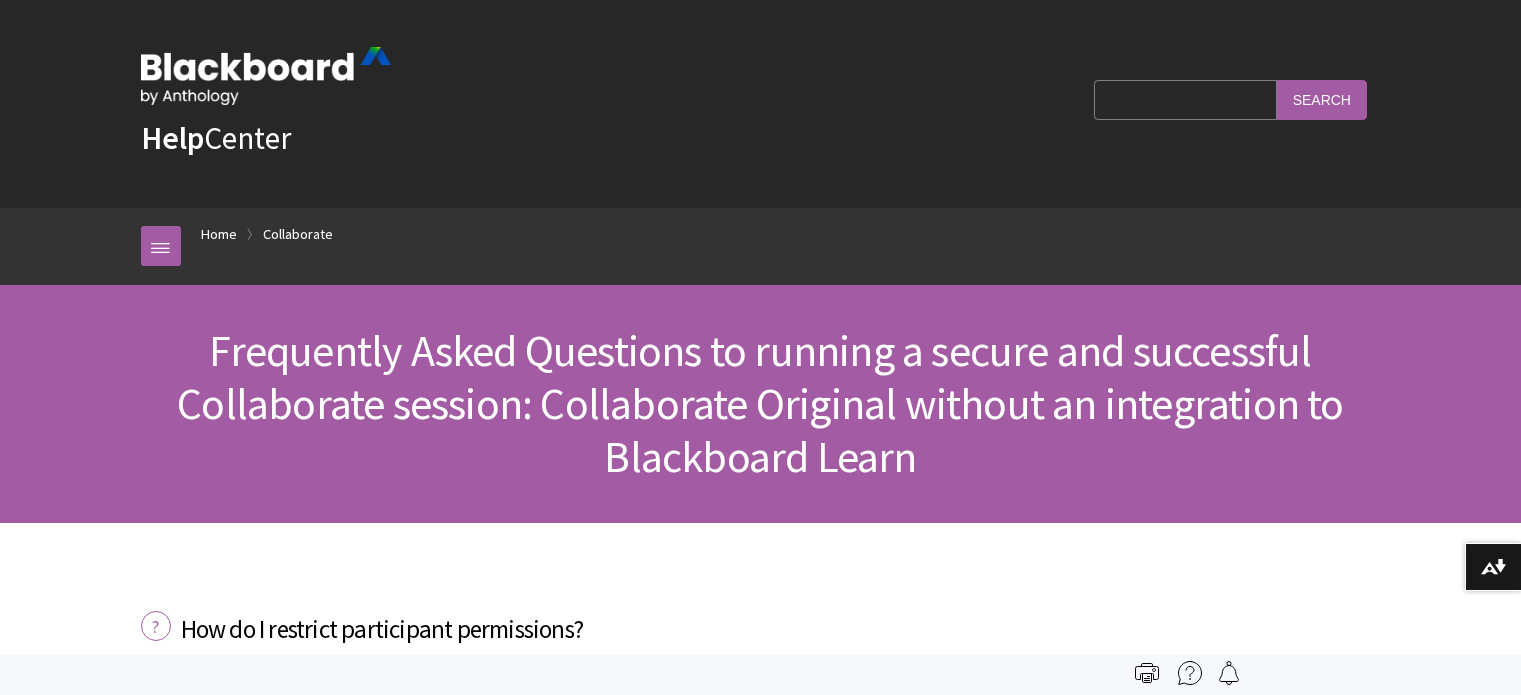 scroll, scrollTop: 0, scrollLeft: 0, axis: both 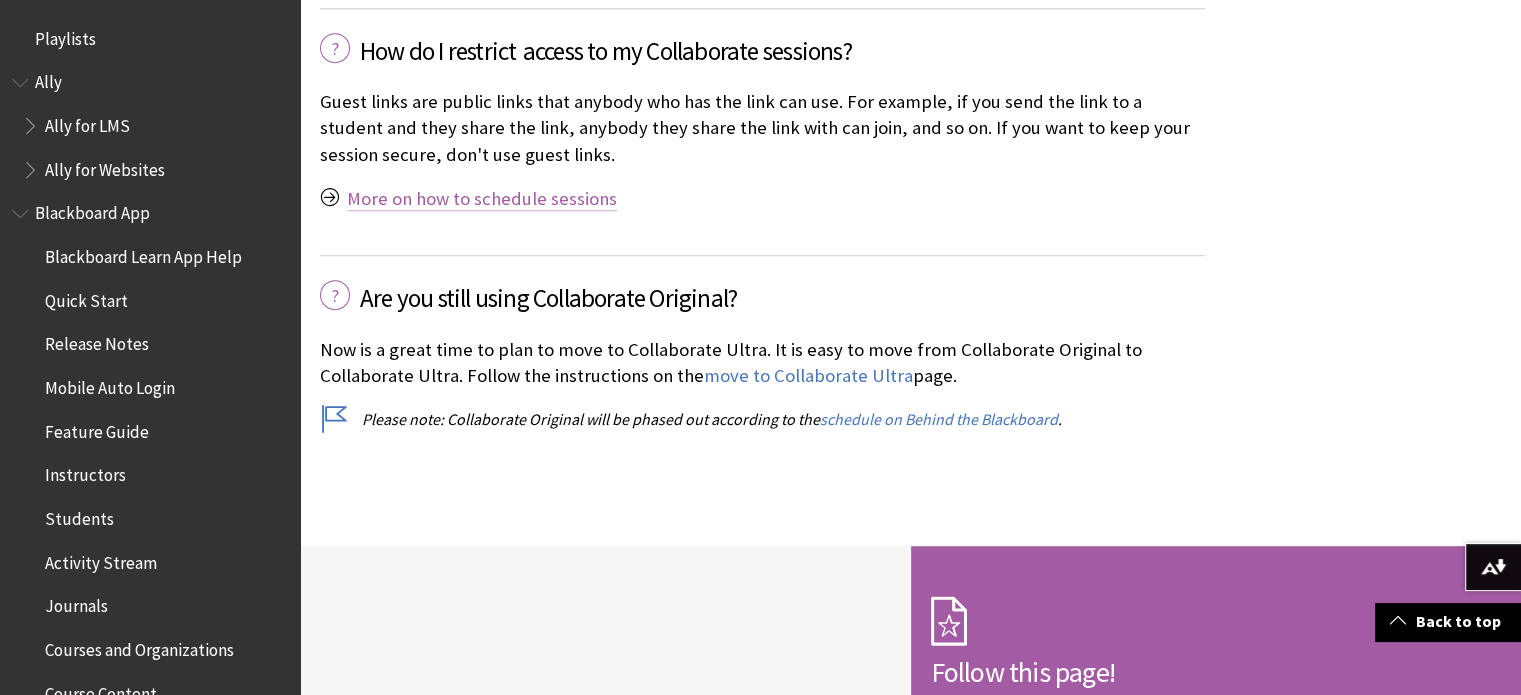 click on "More on how to schedule sessions" at bounding box center [482, 199] 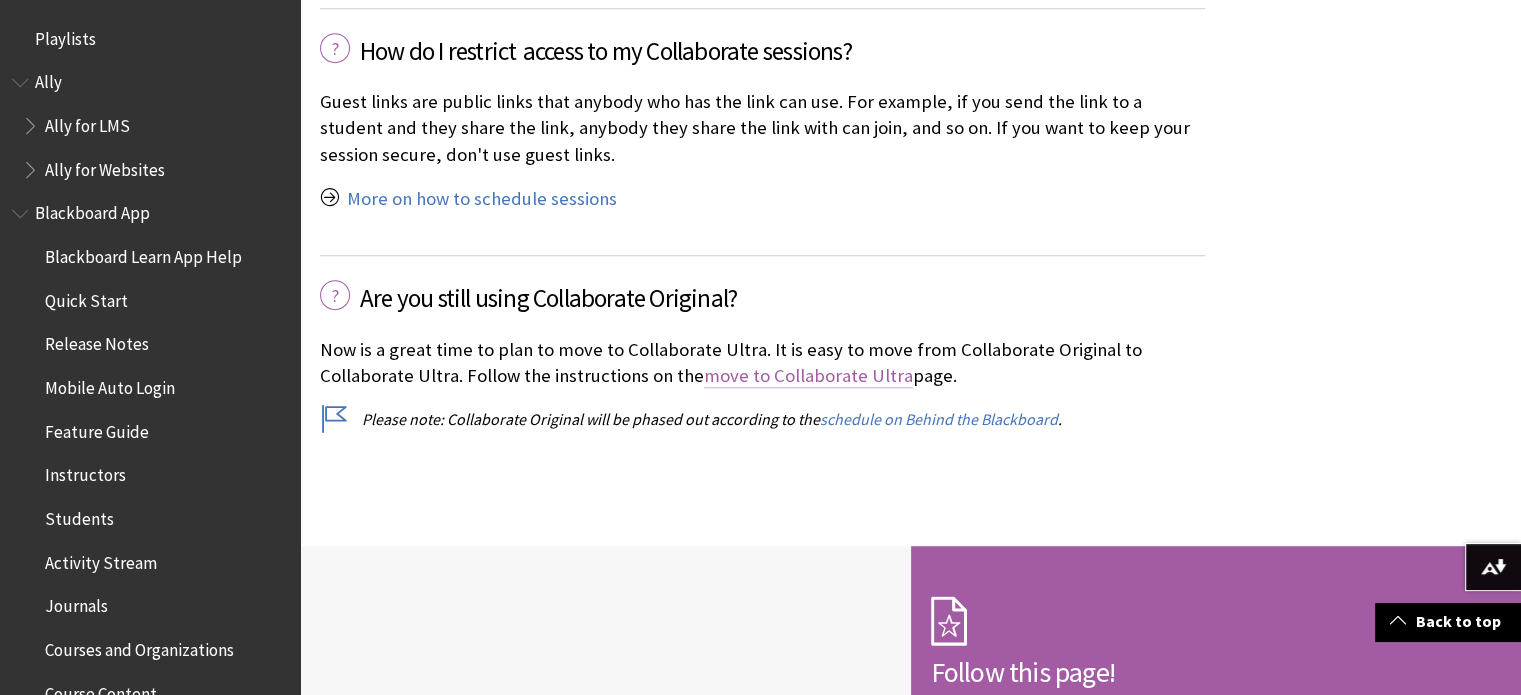 click on "move to Collaborate Ultra" at bounding box center [808, 376] 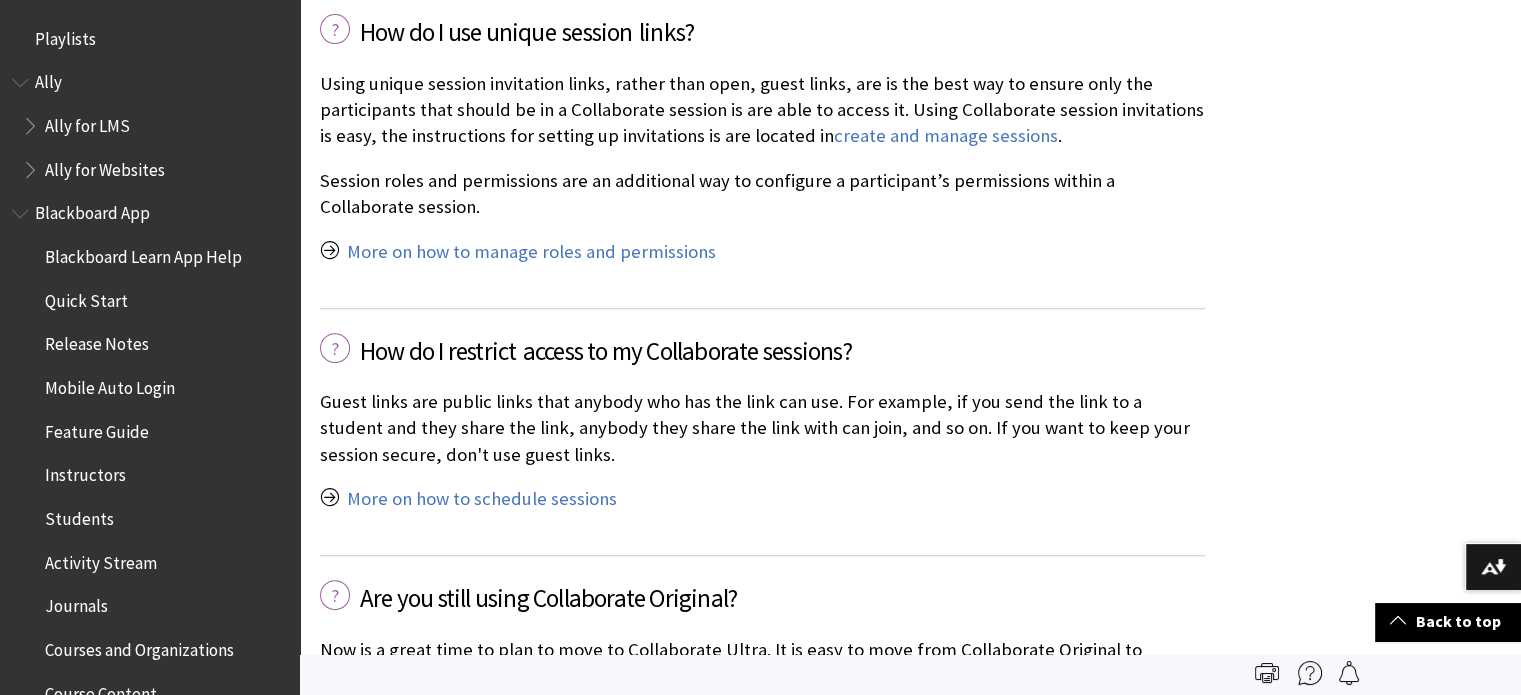 scroll, scrollTop: 700, scrollLeft: 0, axis: vertical 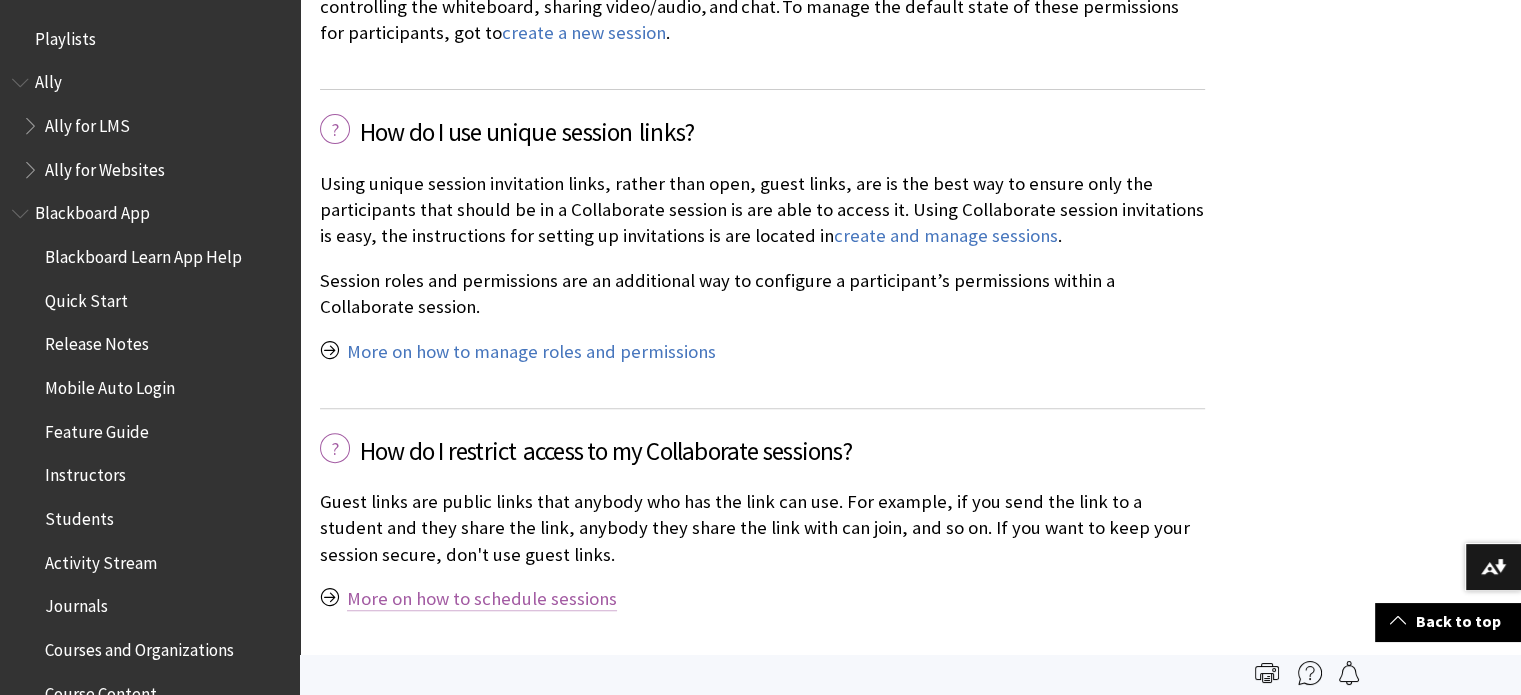click on "More on how to schedule sessions" at bounding box center (482, 599) 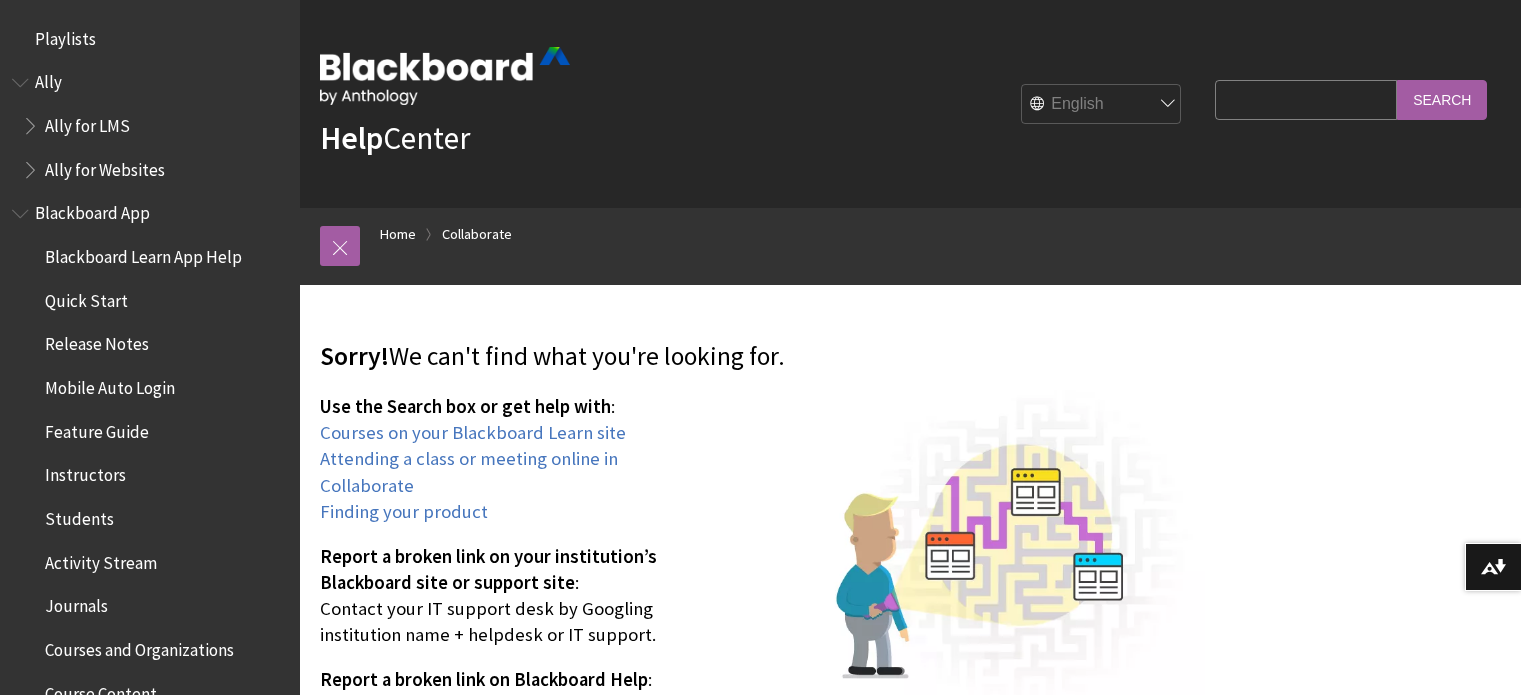 scroll, scrollTop: 0, scrollLeft: 0, axis: both 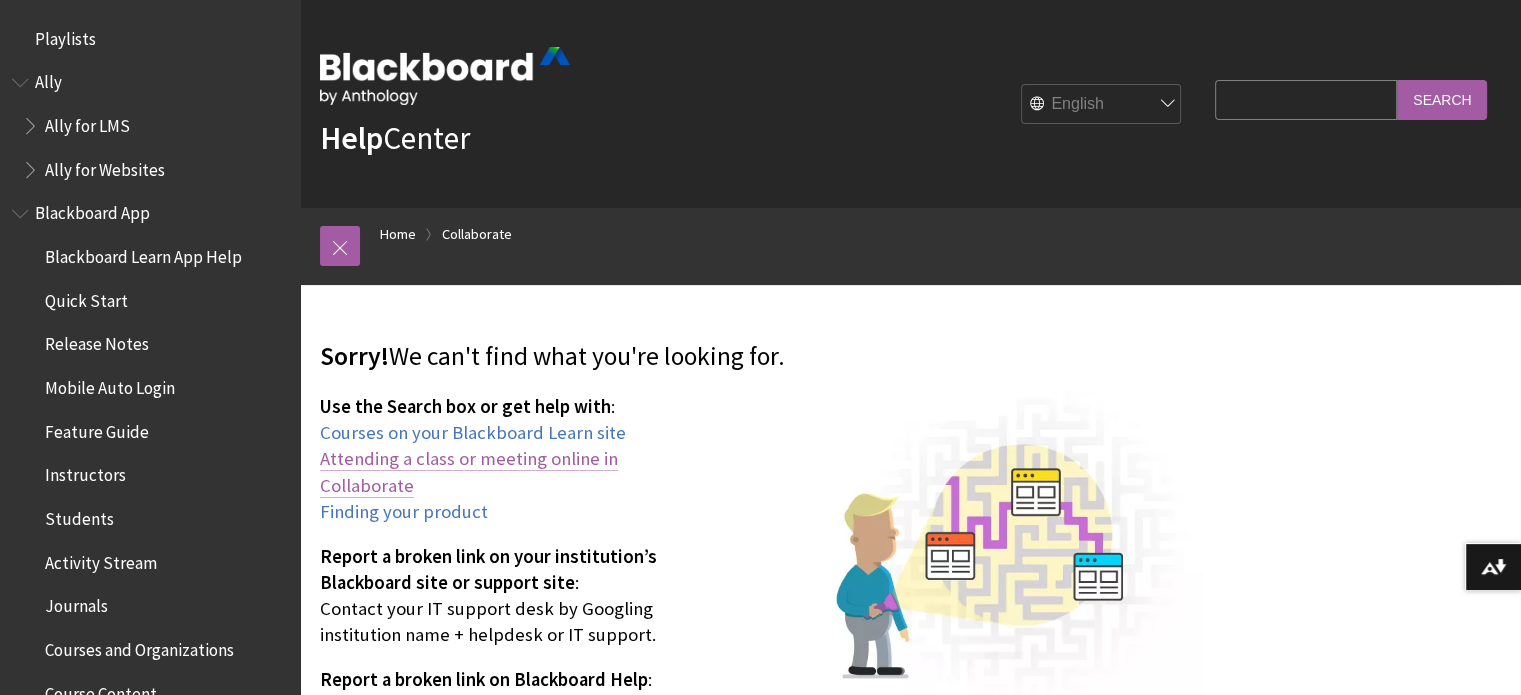 click on "Attending a class or meeting online in Collaborate" at bounding box center (469, 472) 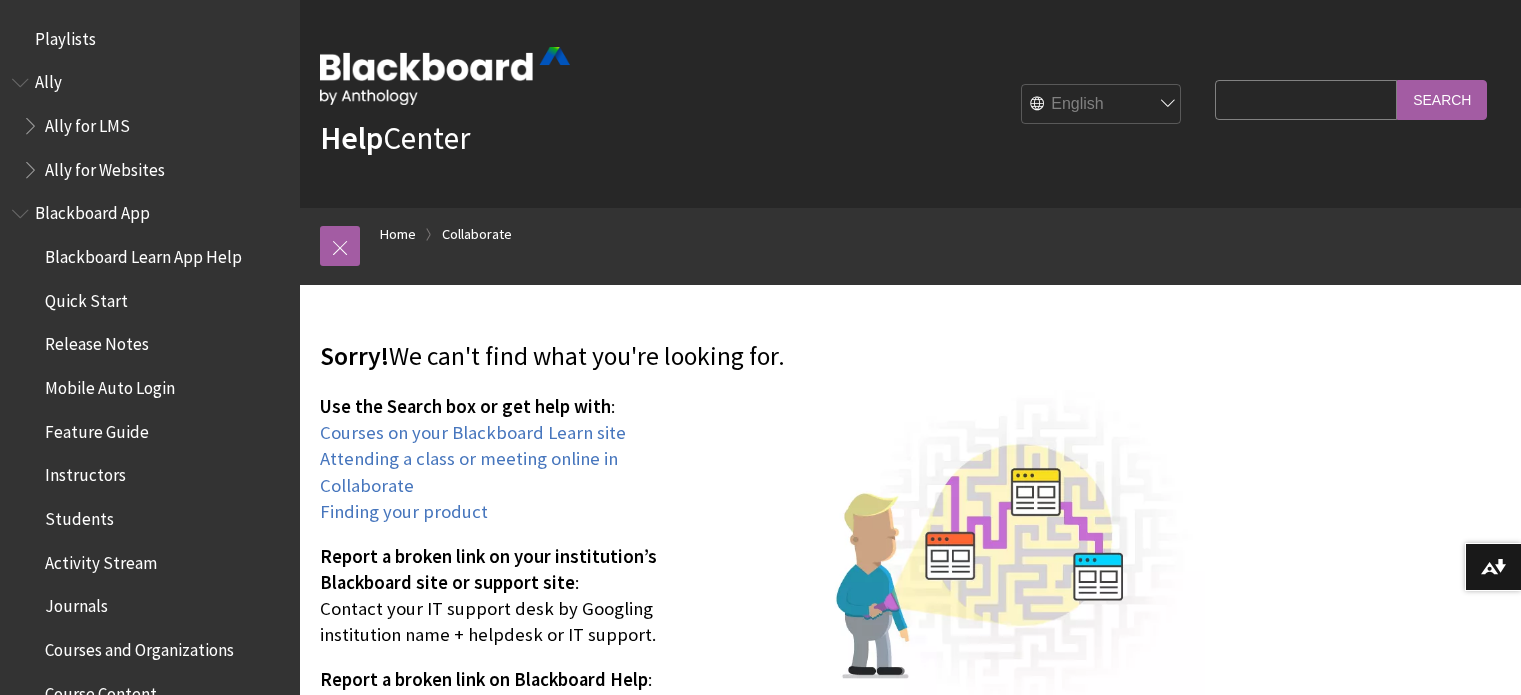 scroll, scrollTop: 0, scrollLeft: 0, axis: both 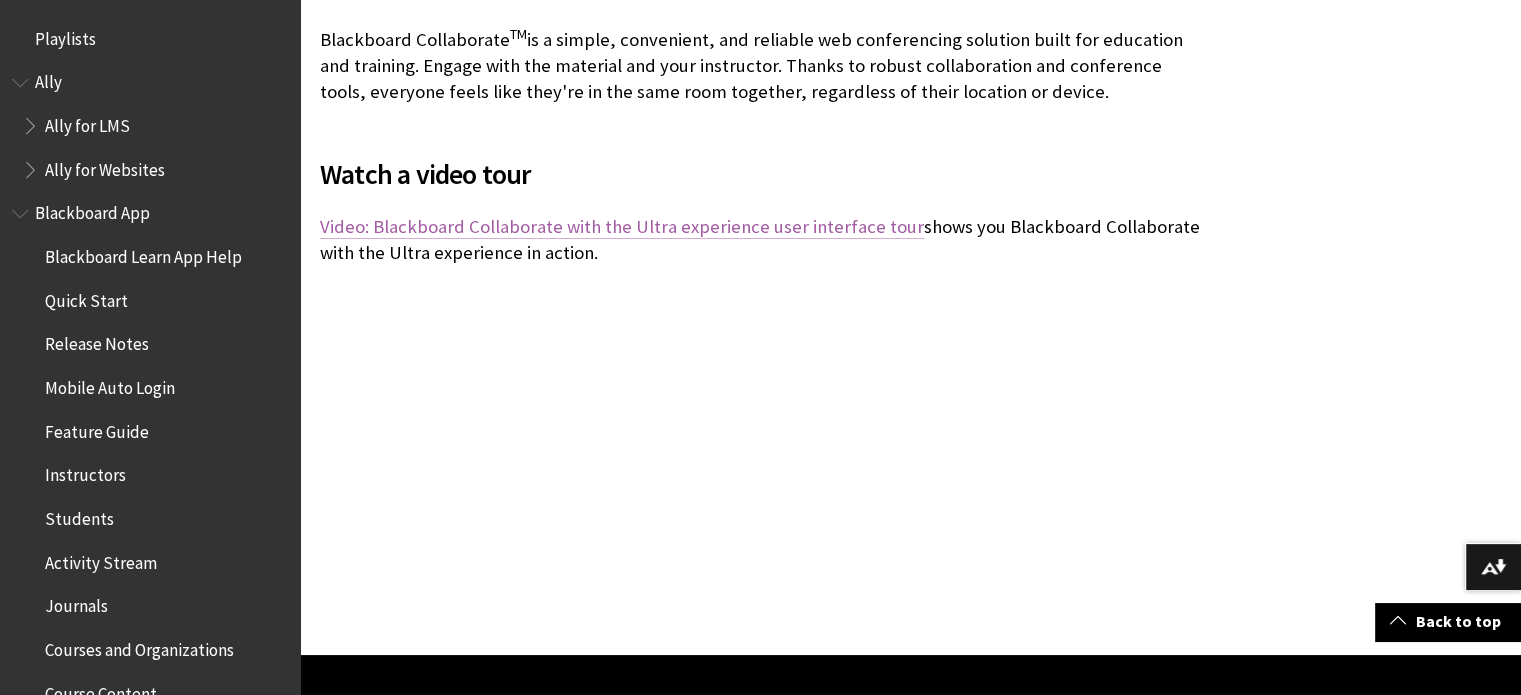 click on "Video: Blackboard Collaborate with the Ultra experience user interface tour" at bounding box center (622, 227) 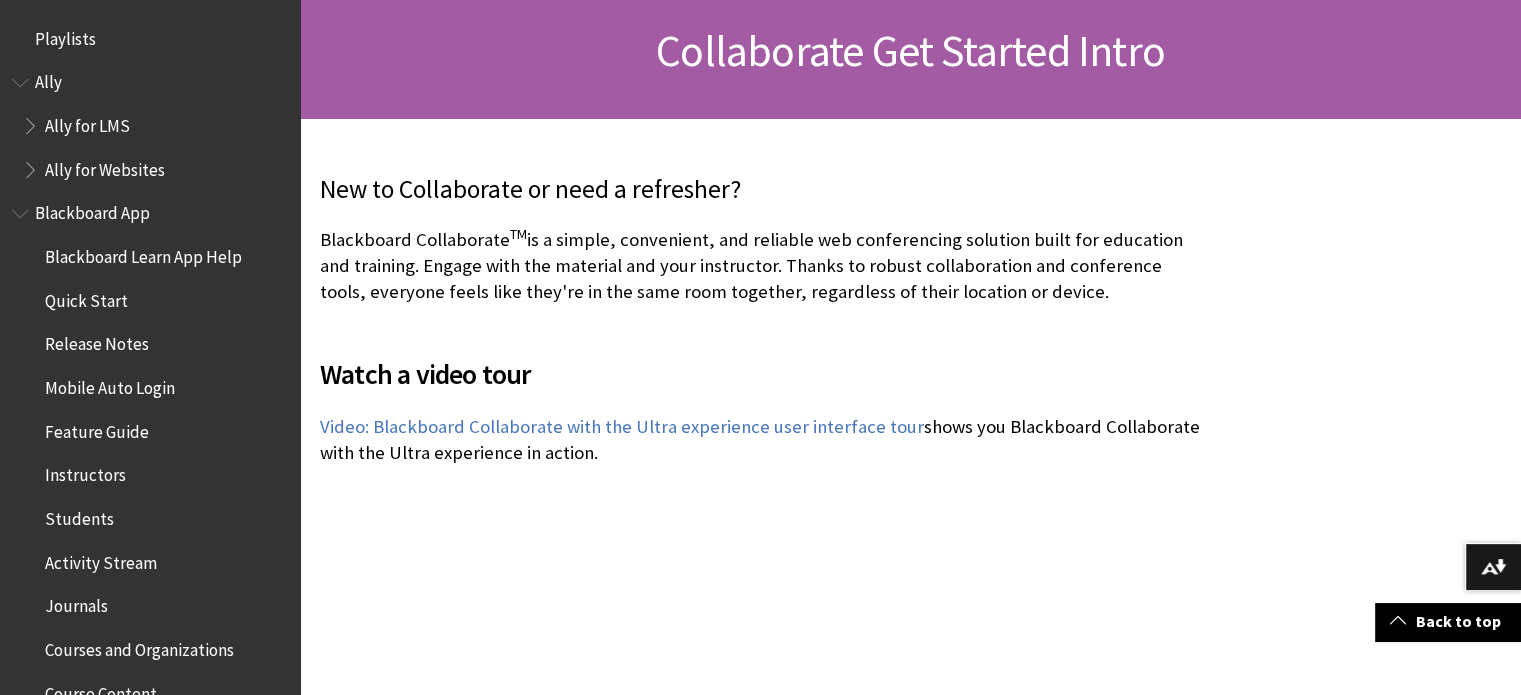 scroll, scrollTop: 200, scrollLeft: 0, axis: vertical 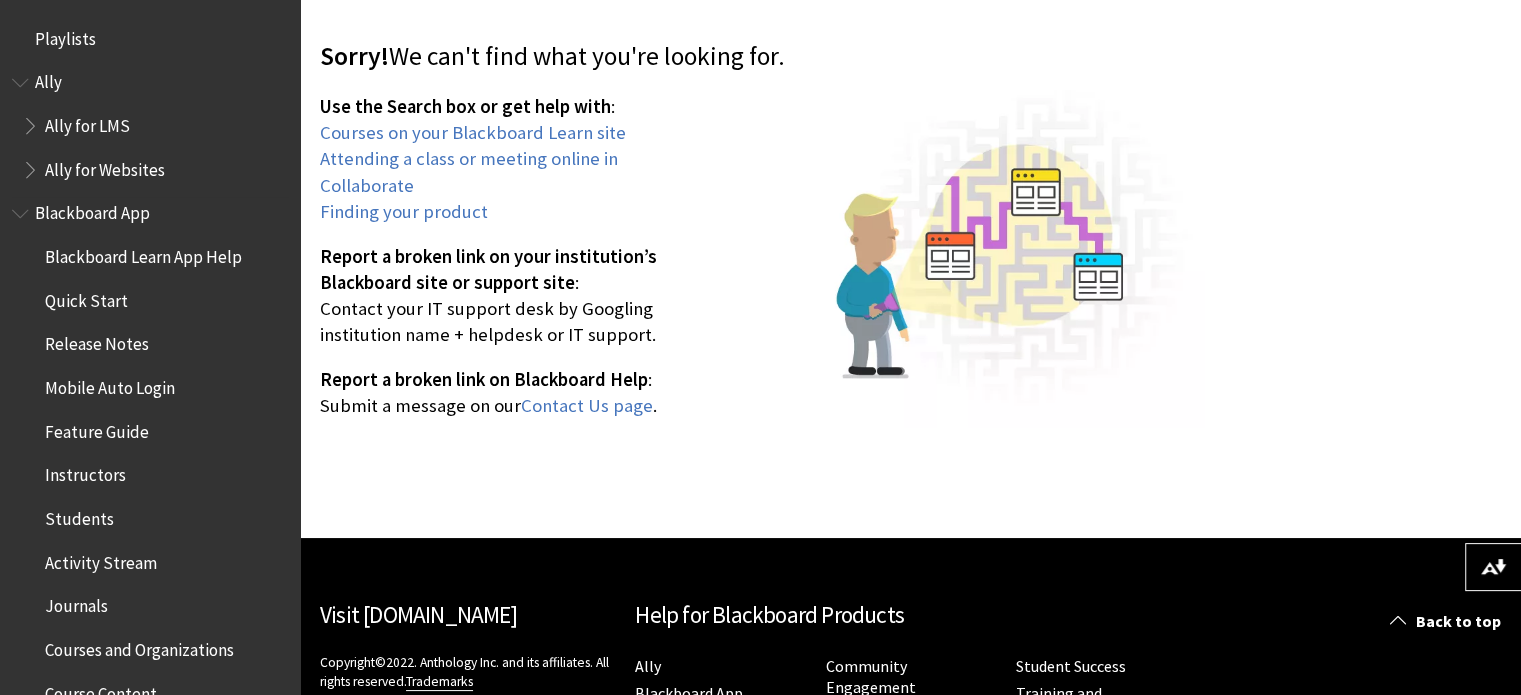 click on "Feature Guide" at bounding box center (97, 428) 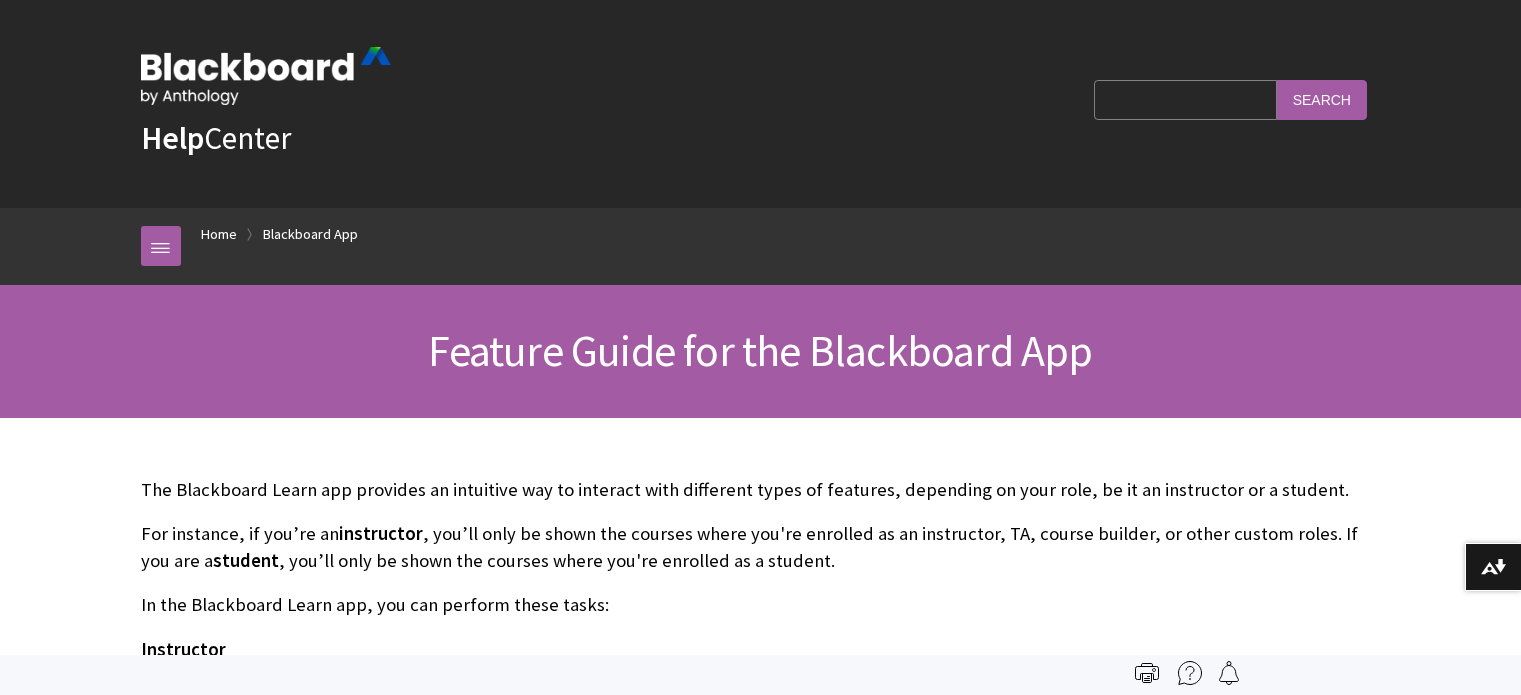 scroll, scrollTop: 0, scrollLeft: 0, axis: both 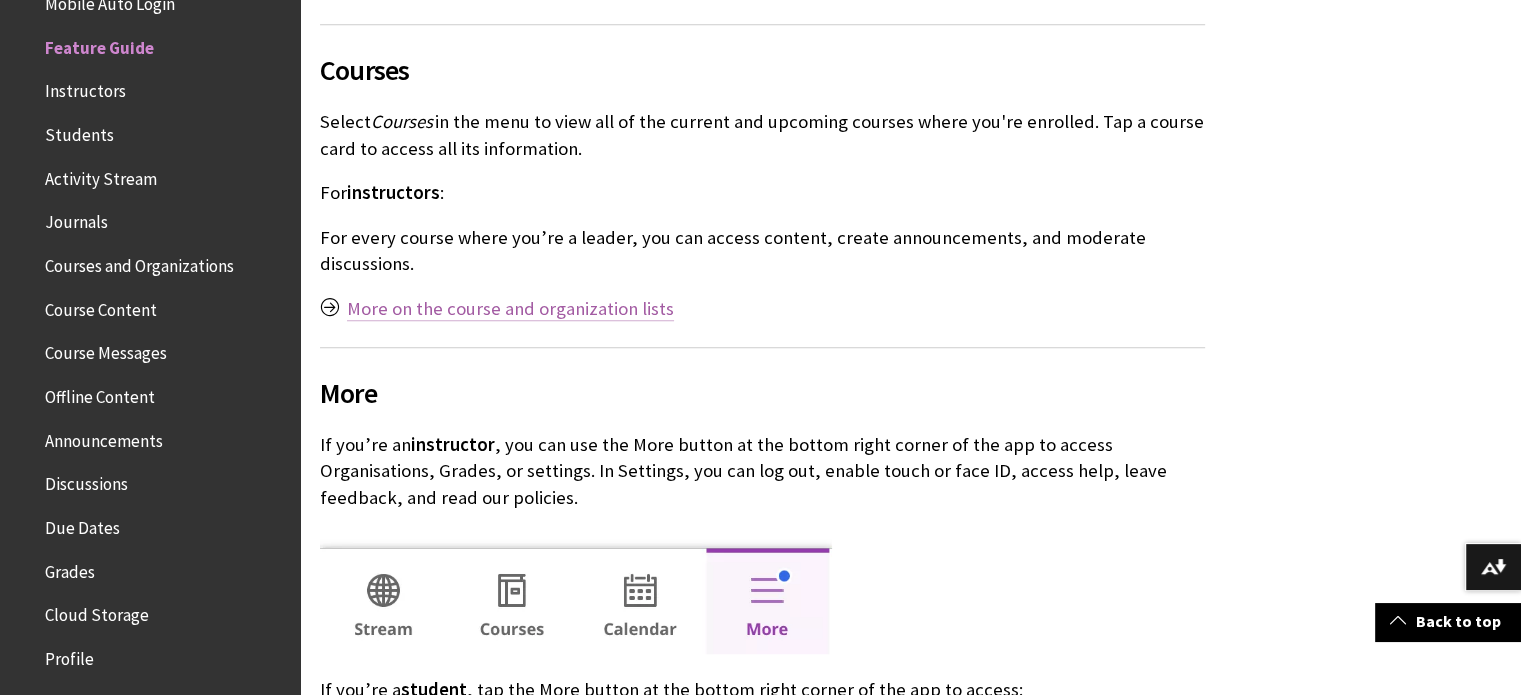click on "More on the course and organization lists" at bounding box center (510, 309) 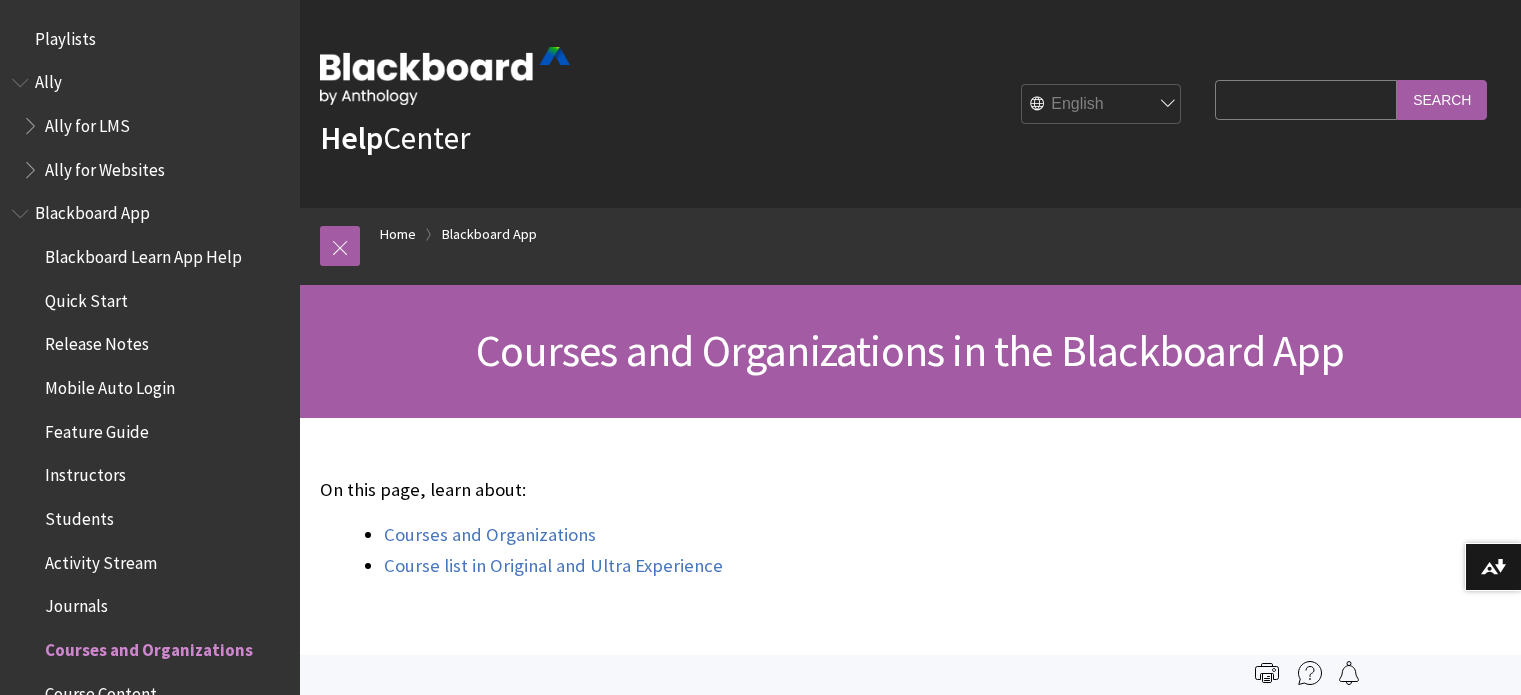 scroll, scrollTop: 0, scrollLeft: 0, axis: both 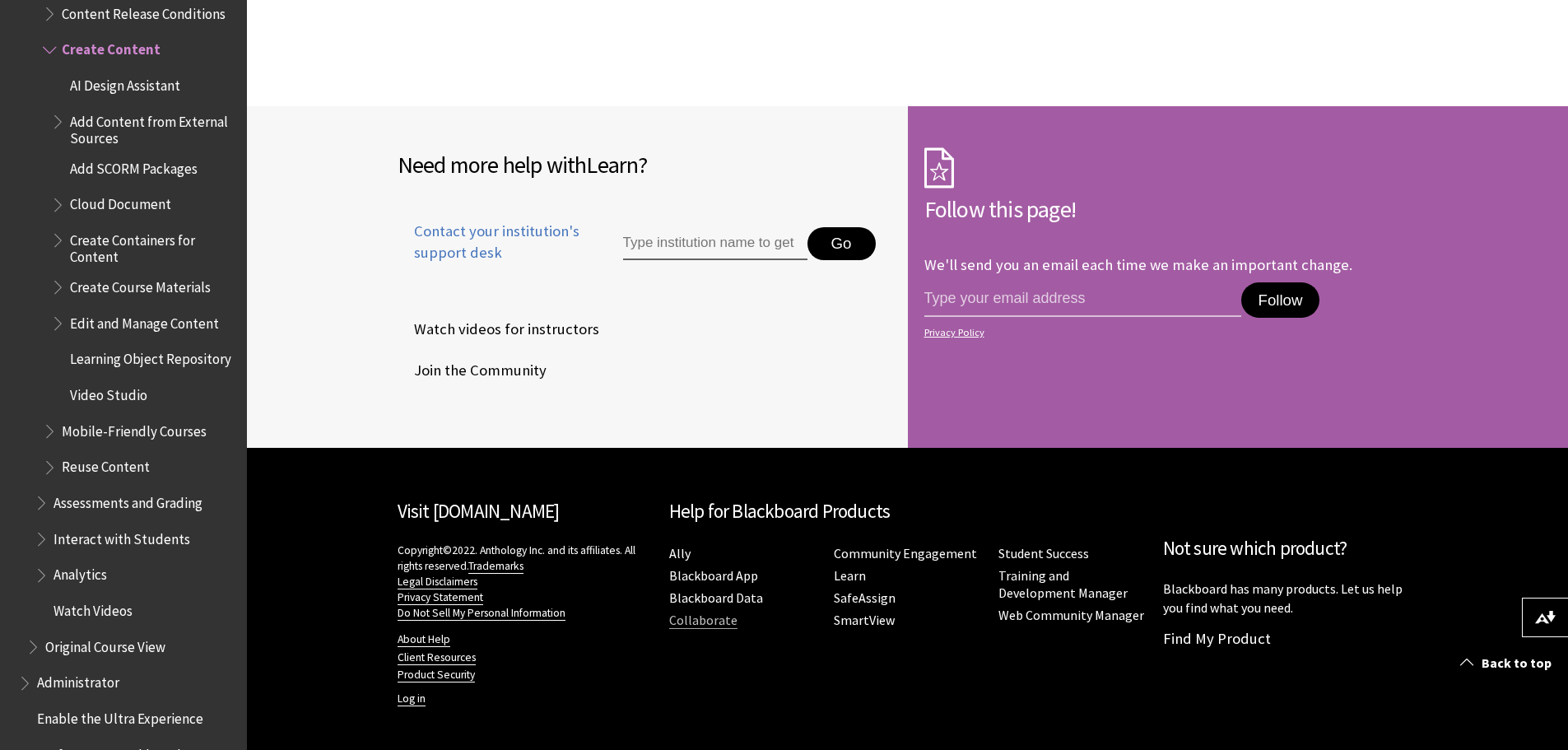 click on "Collaborate" at bounding box center (703, 620) 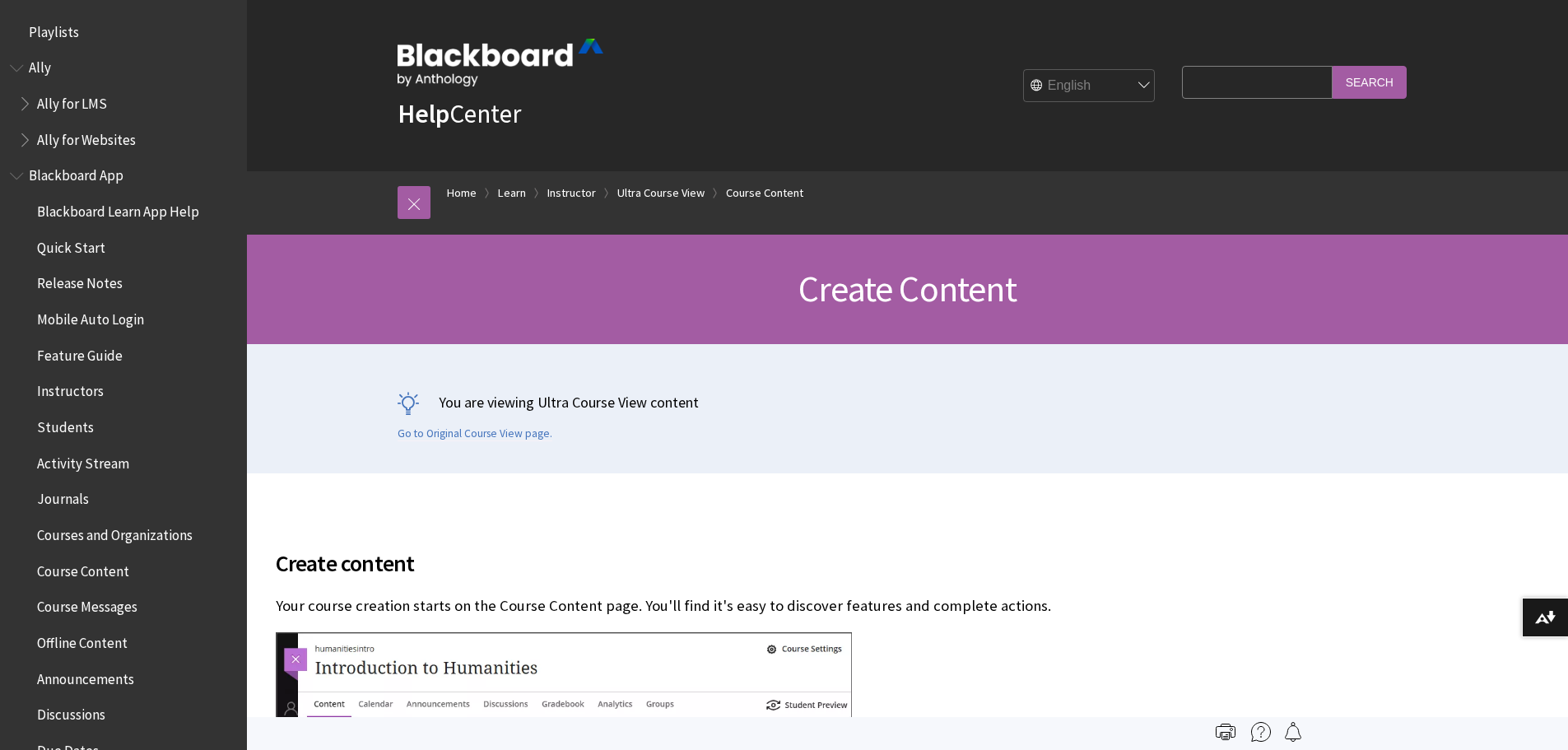 scroll, scrollTop: 4098, scrollLeft: 0, axis: vertical 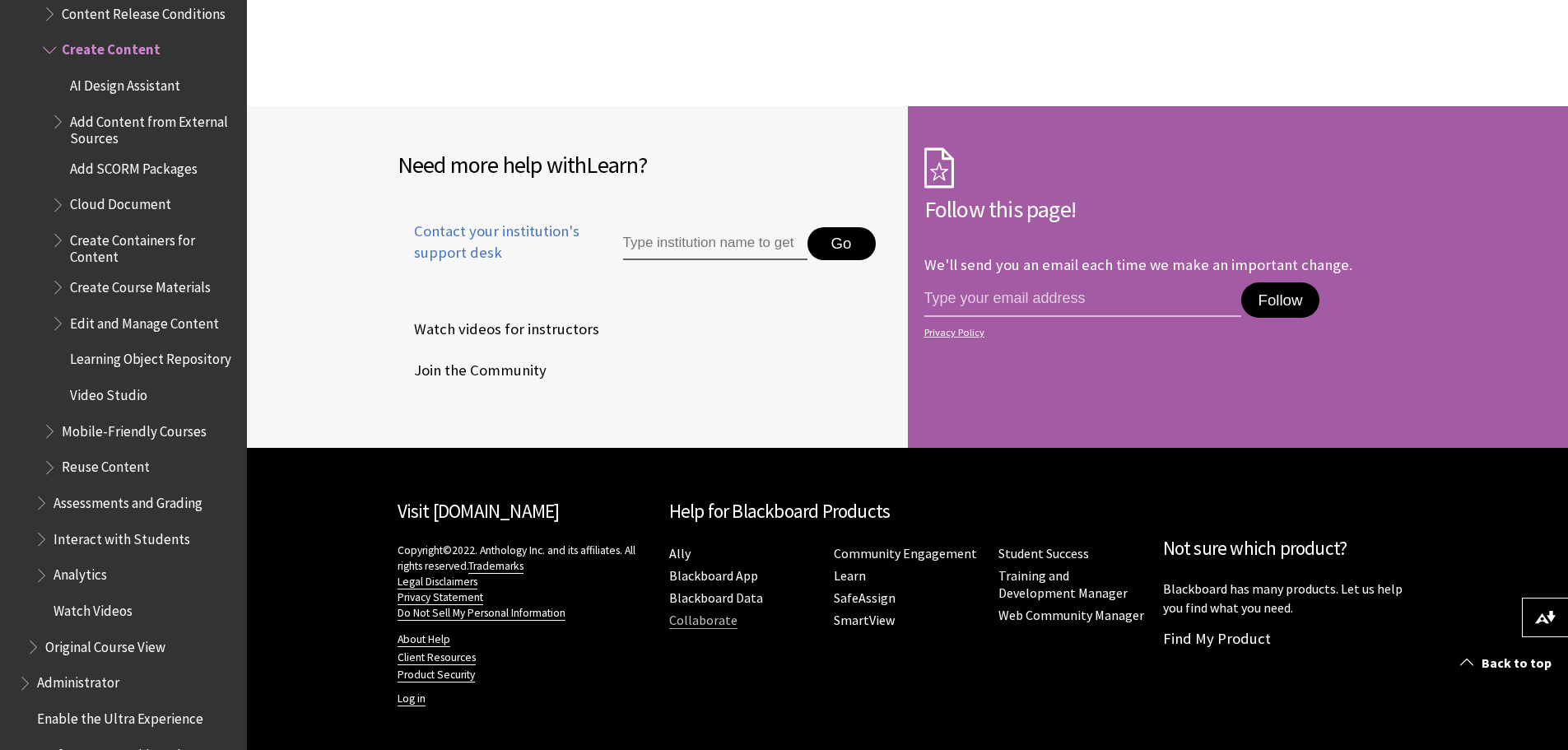 click on "Collaborate" at bounding box center [703, 620] 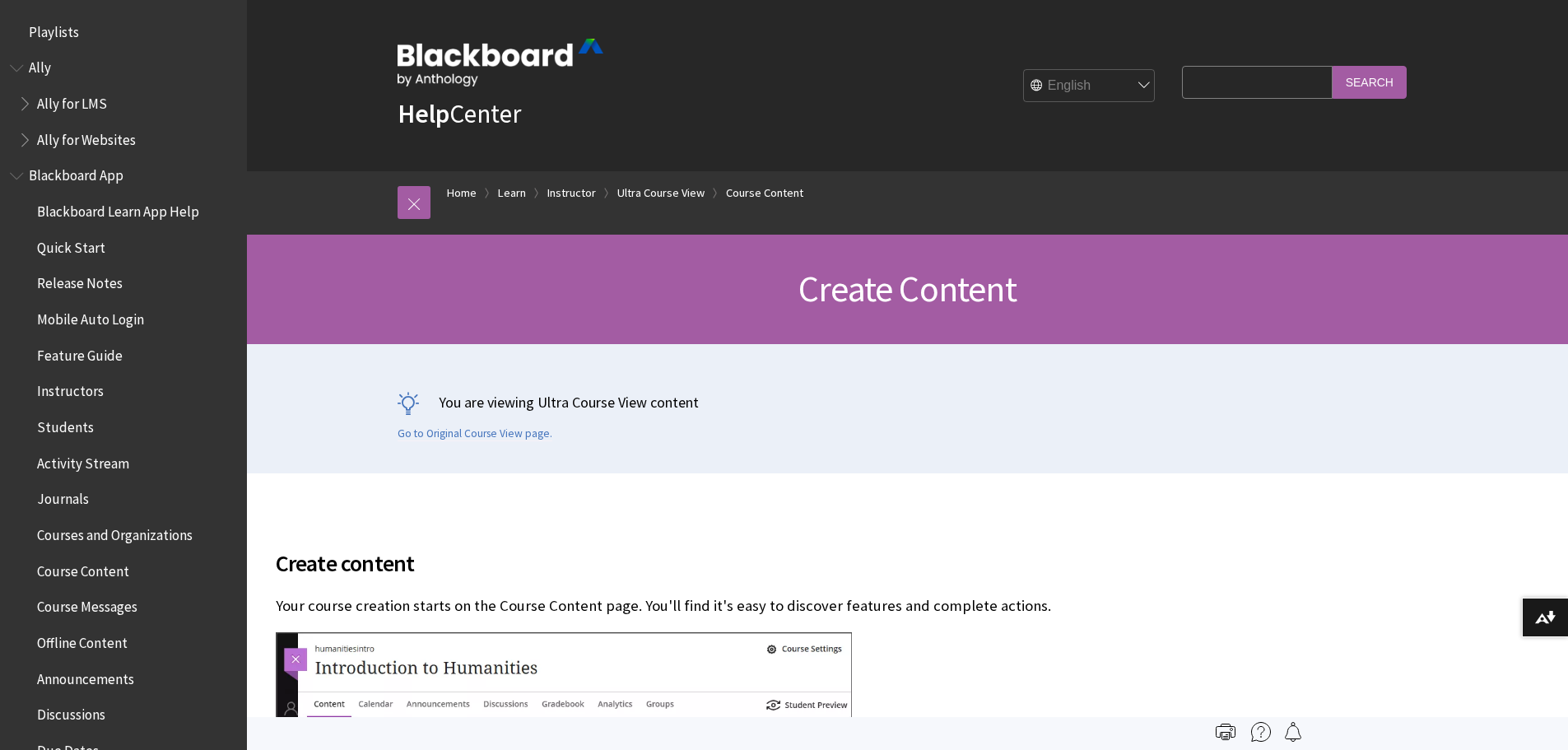scroll, scrollTop: 0, scrollLeft: 0, axis: both 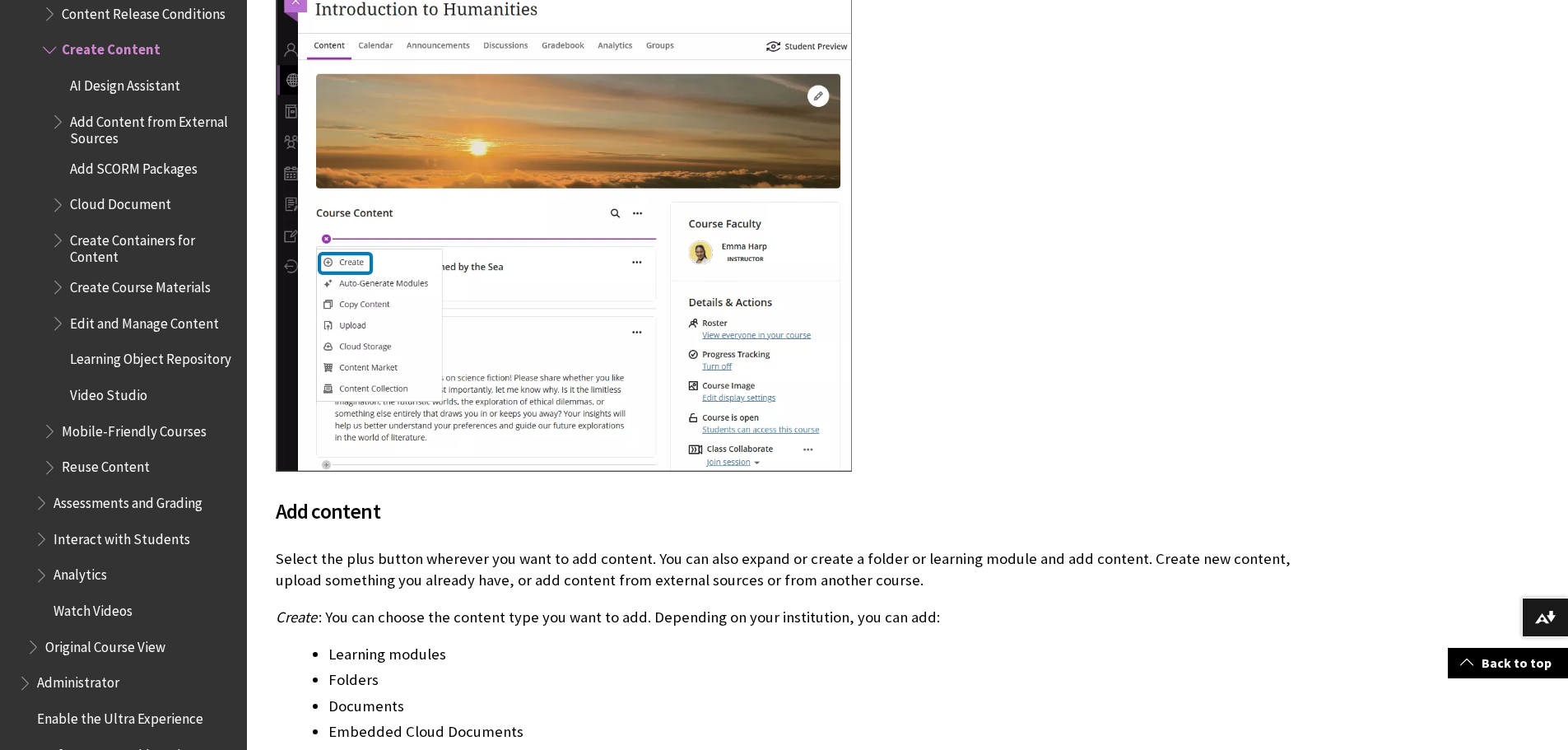 click at bounding box center [51, 427] 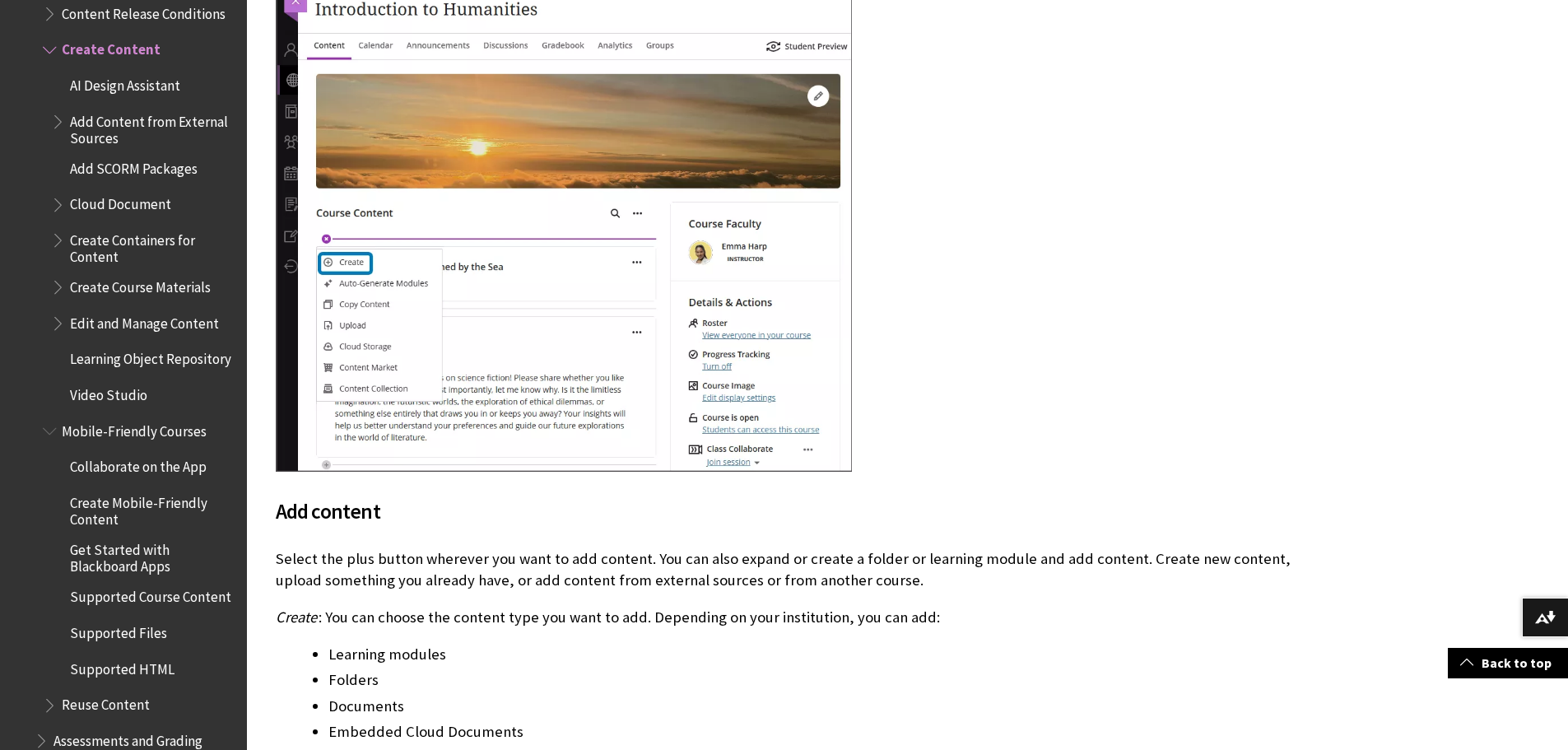 click on "Collaborate on the App" at bounding box center [138, 464] 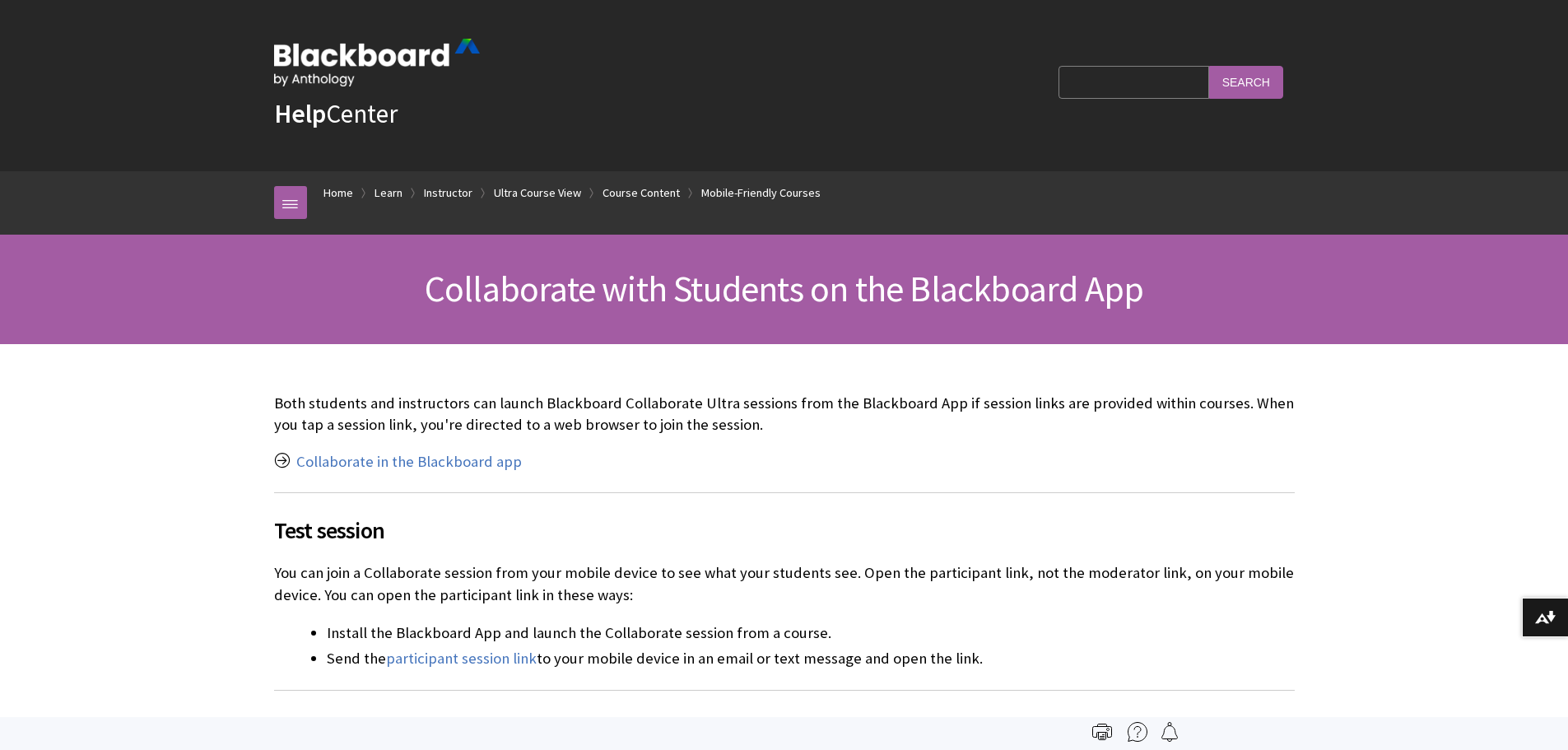 scroll, scrollTop: 0, scrollLeft: 0, axis: both 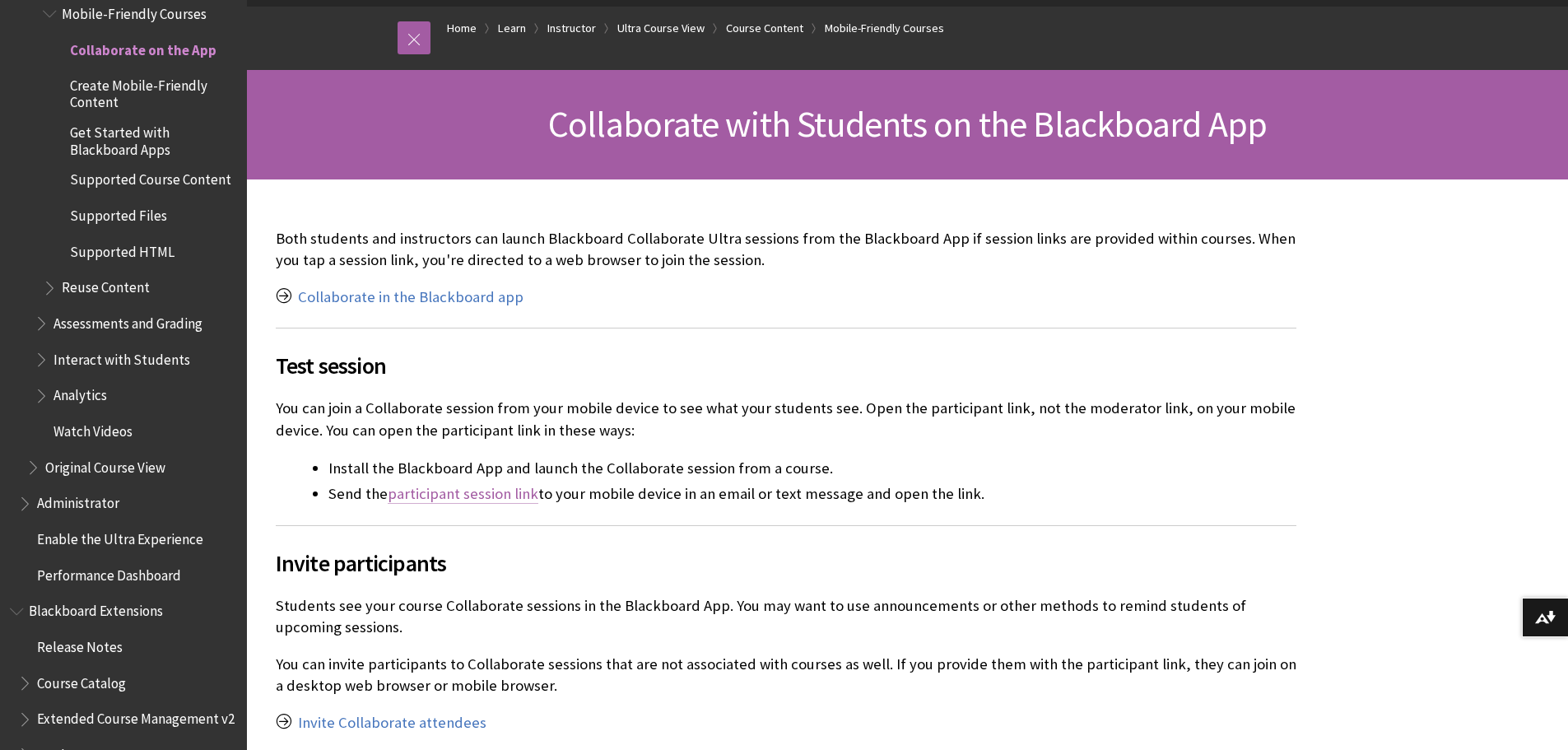 click on "participant session link" at bounding box center (463, 494) 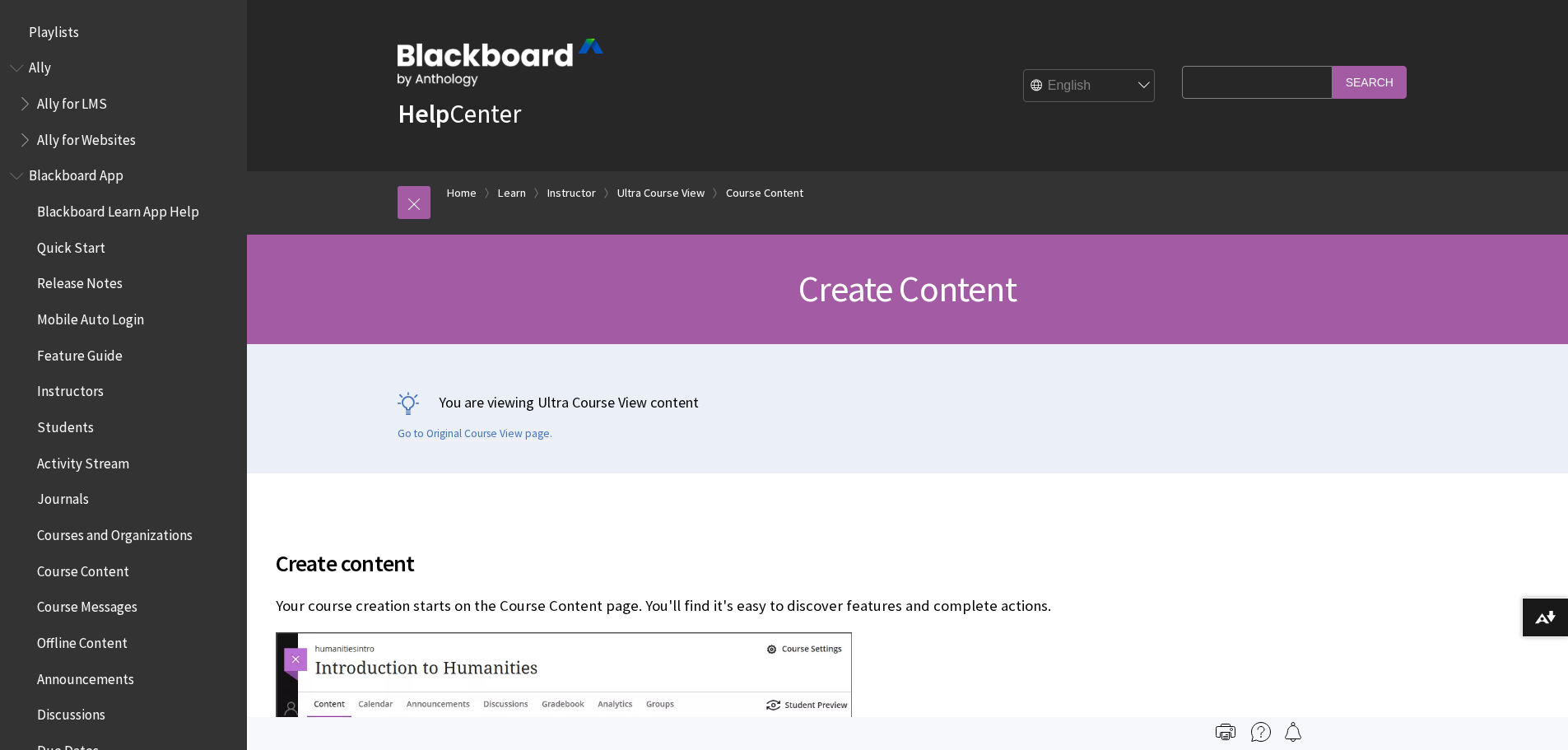 scroll, scrollTop: 4098, scrollLeft: 0, axis: vertical 